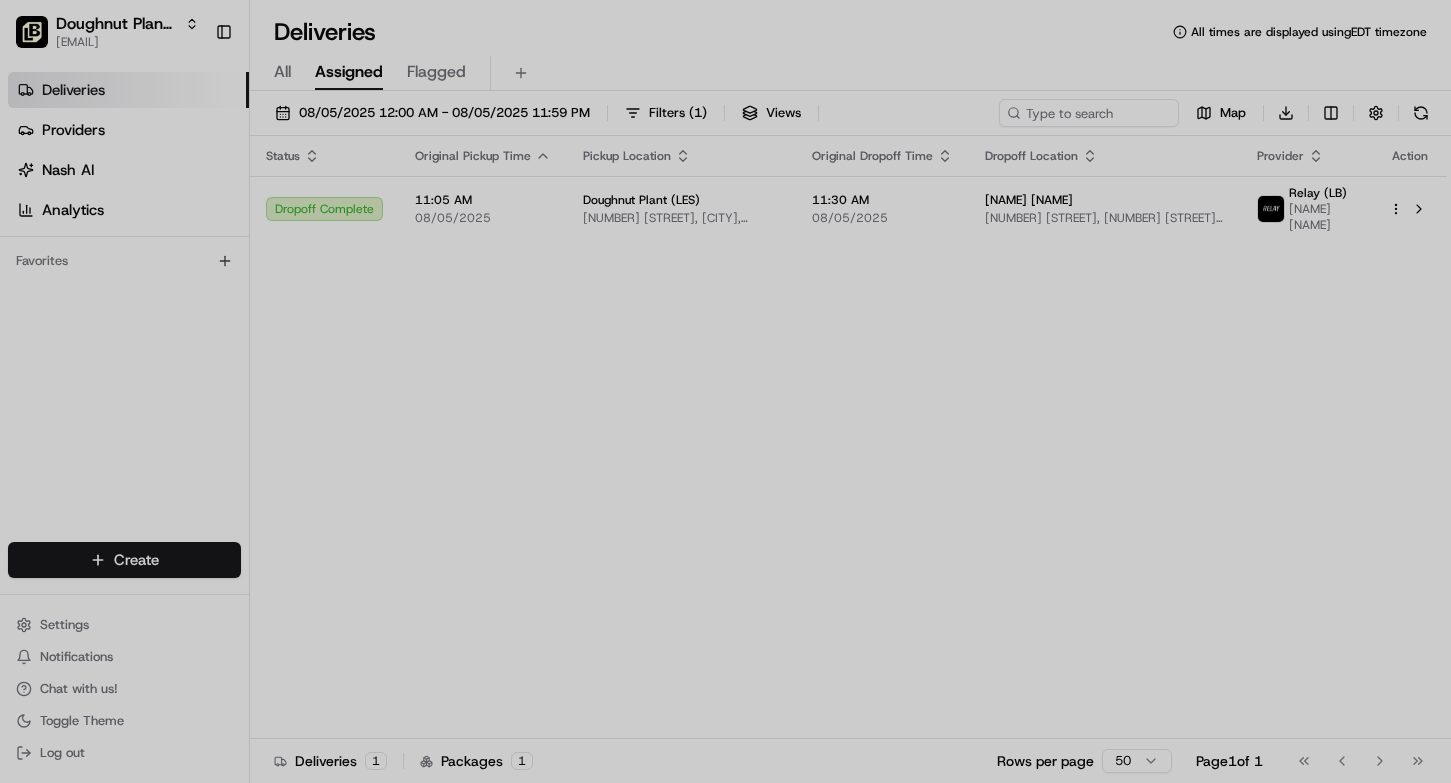 scroll, scrollTop: 0, scrollLeft: 0, axis: both 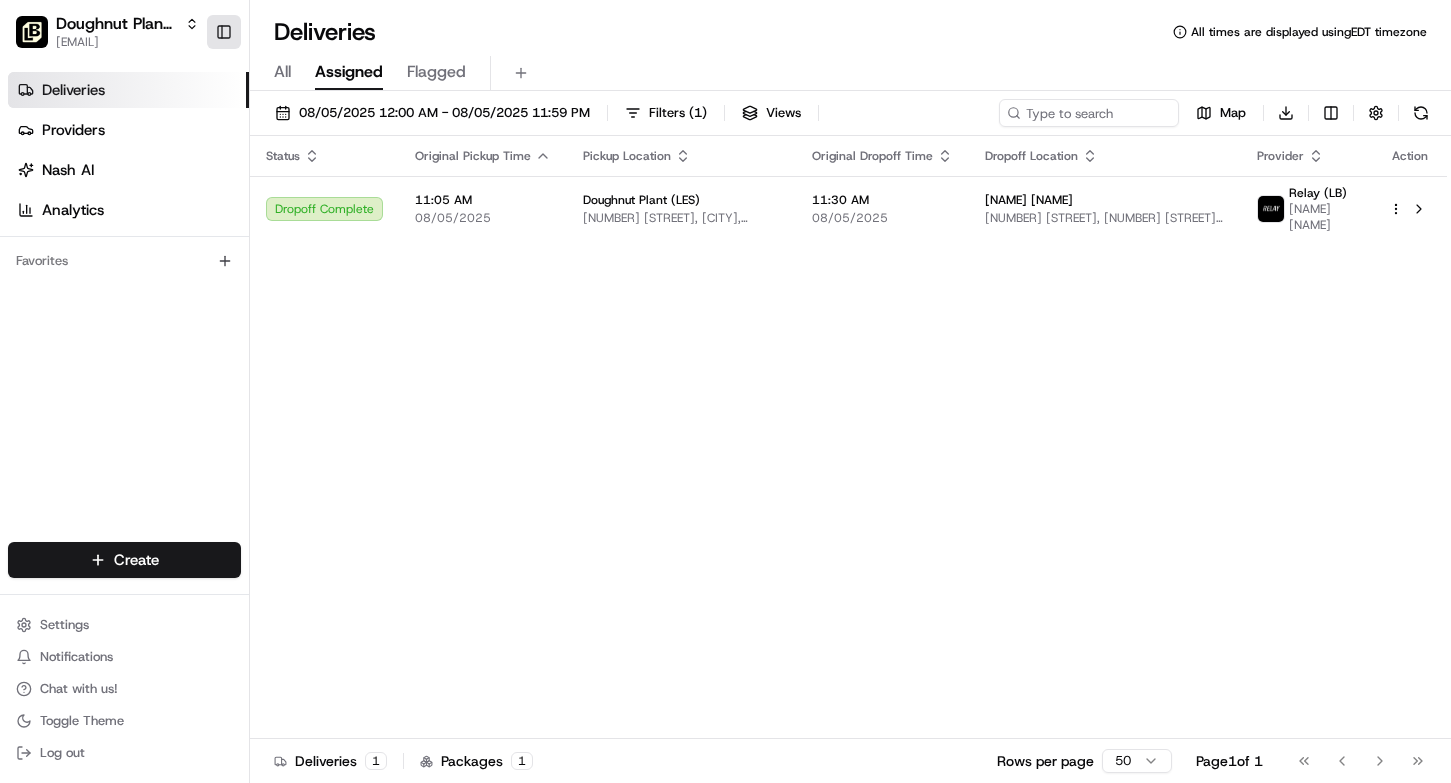 click on "Toggle Sidebar" at bounding box center [224, 32] 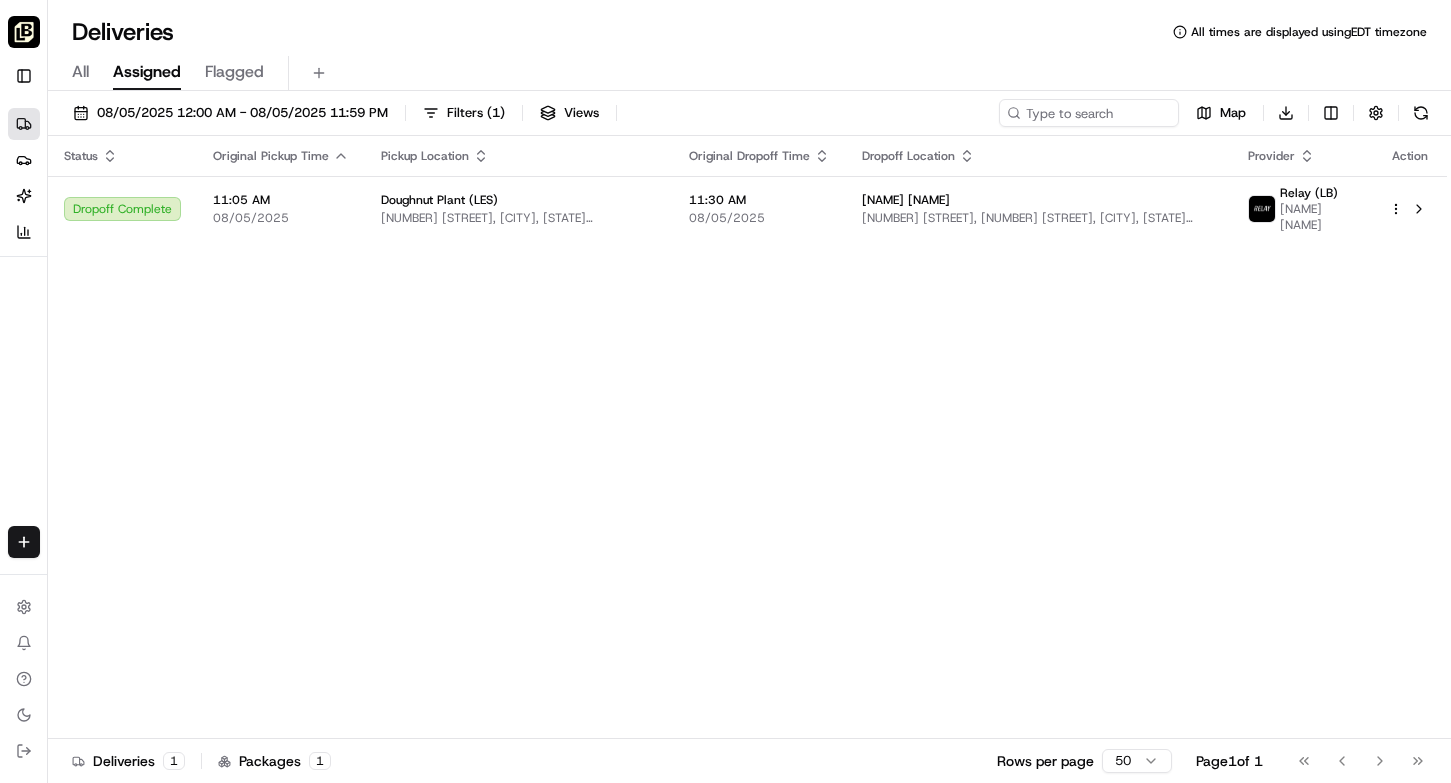 click at bounding box center [24, 32] 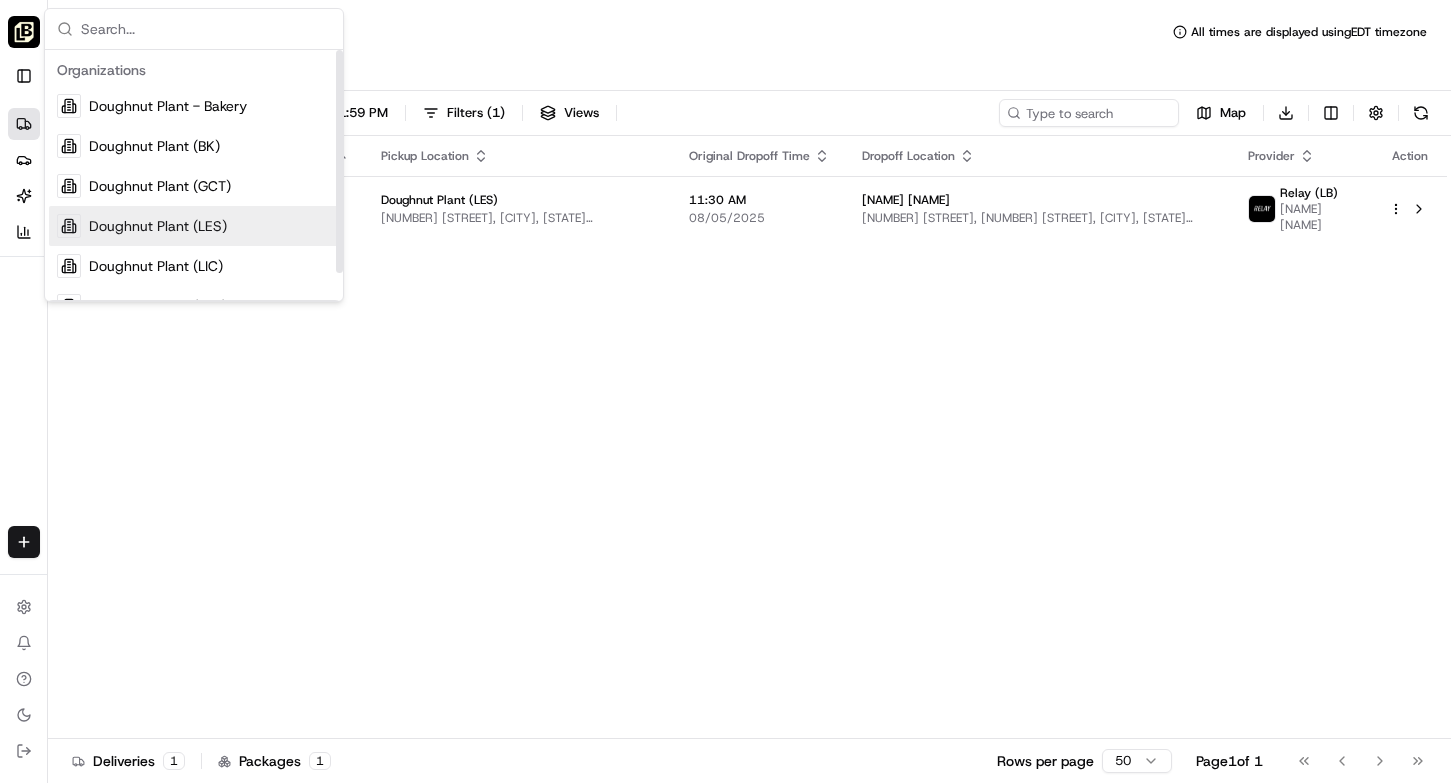 click on "Doughnut Plant (LES)" at bounding box center (158, 226) 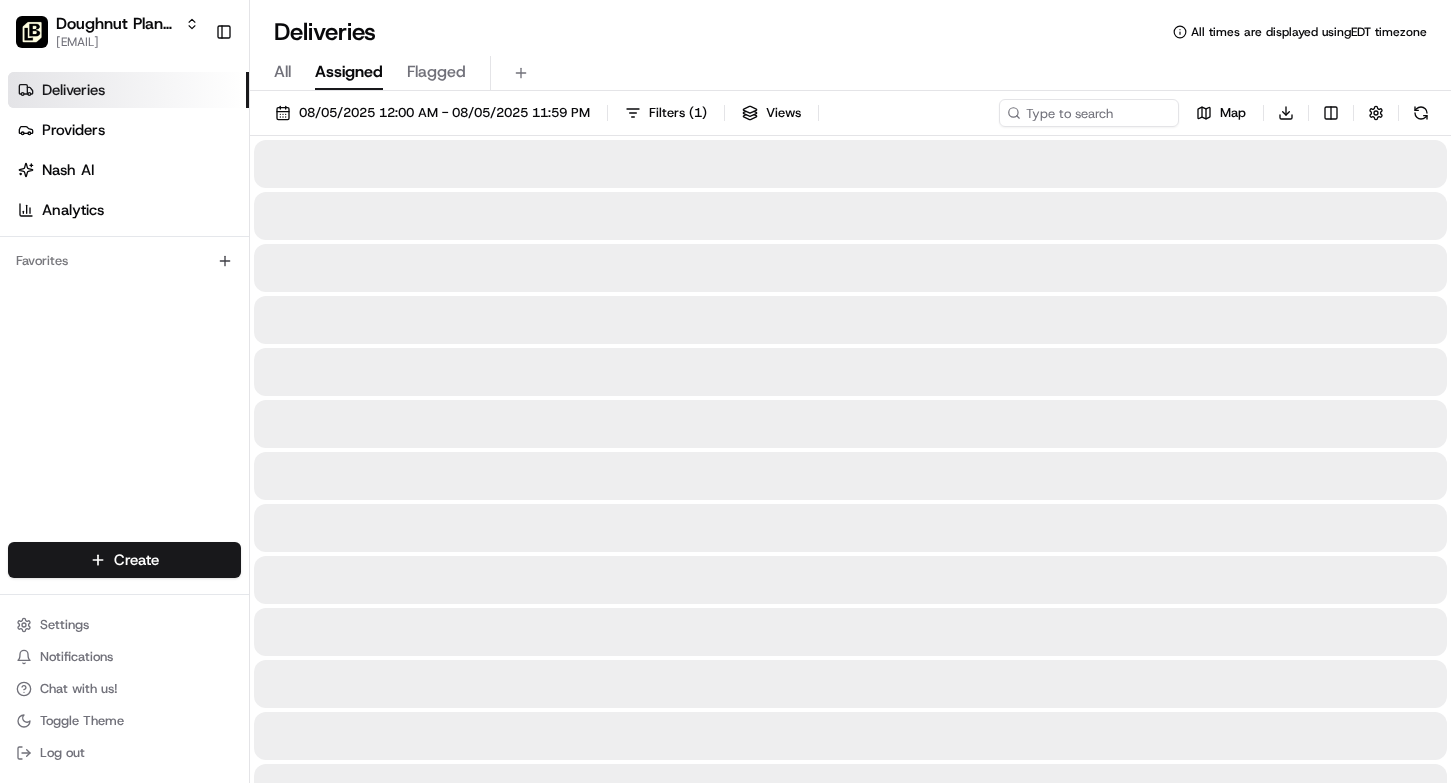 scroll, scrollTop: 0, scrollLeft: 0, axis: both 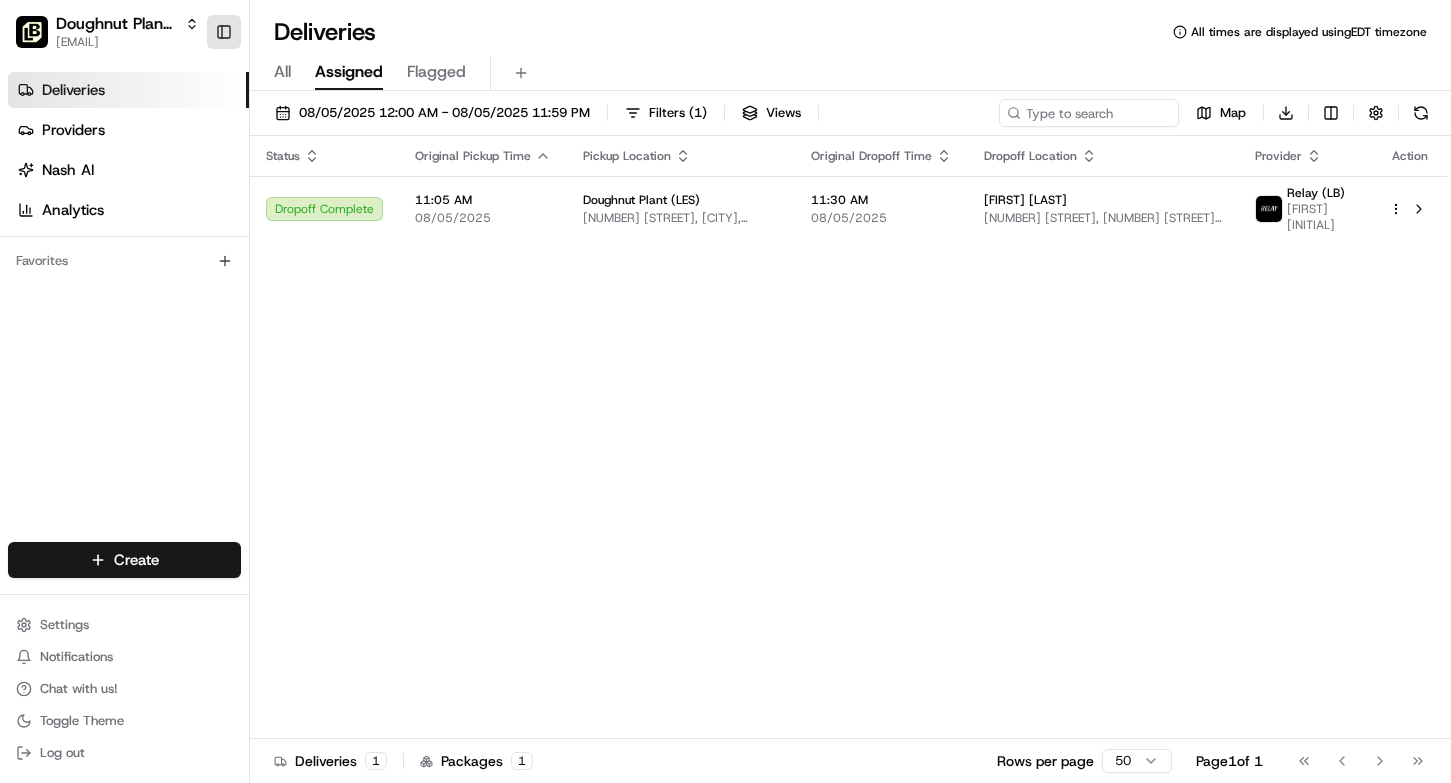 click on "Toggle Sidebar" at bounding box center (224, 32) 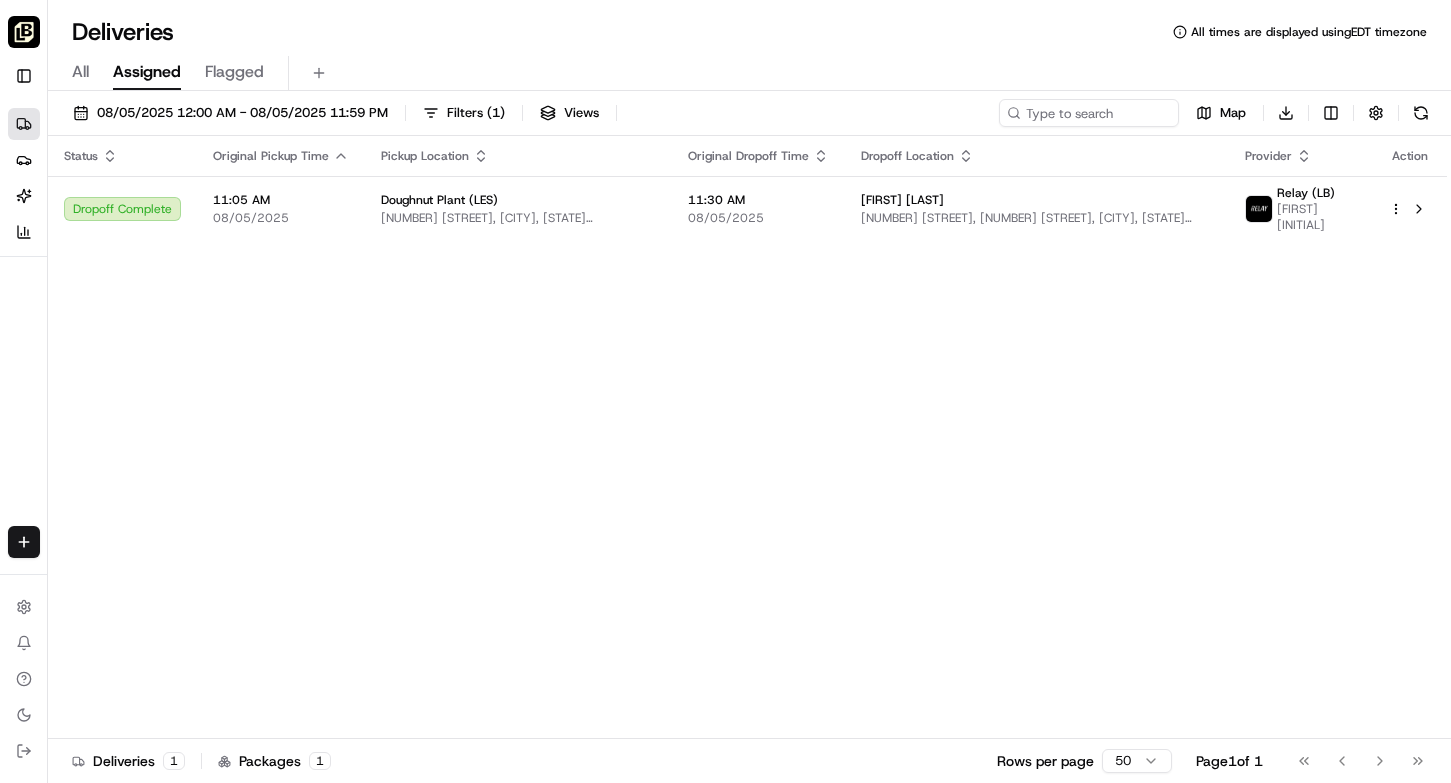 click at bounding box center [24, 32] 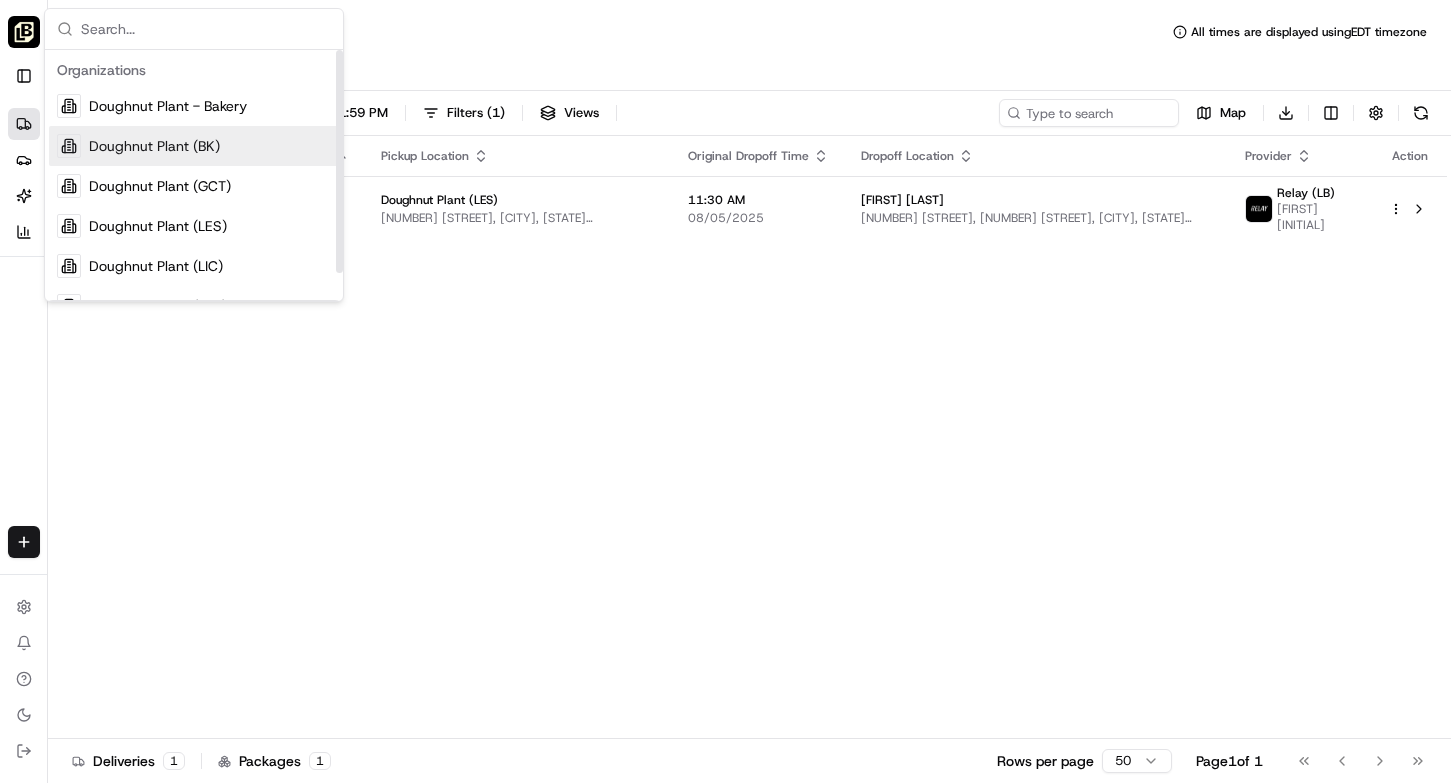 click on "Doughnut Plant (BK)" at bounding box center [194, 146] 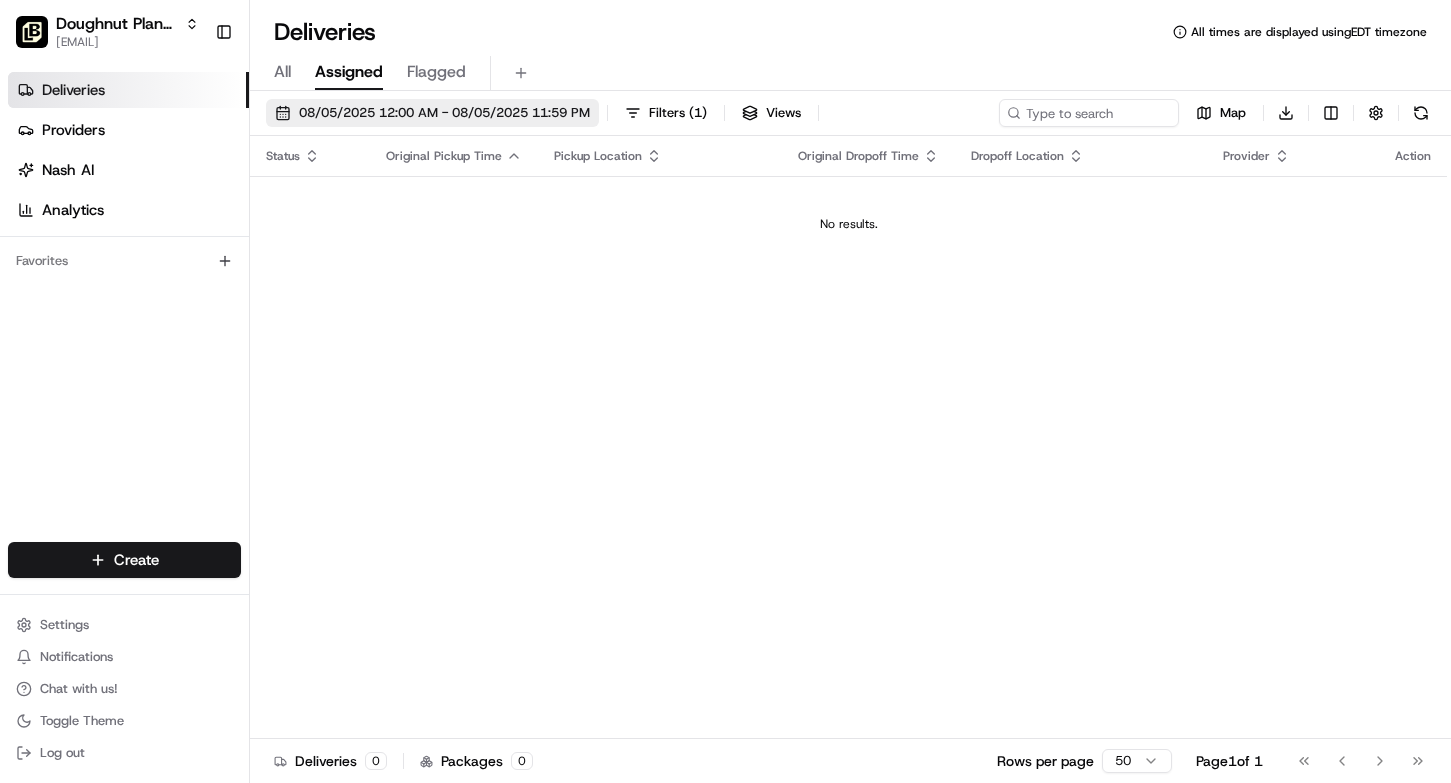 click on "08/05/2025 12:00 AM - 08/05/2025 11:59 PM" at bounding box center [444, 113] 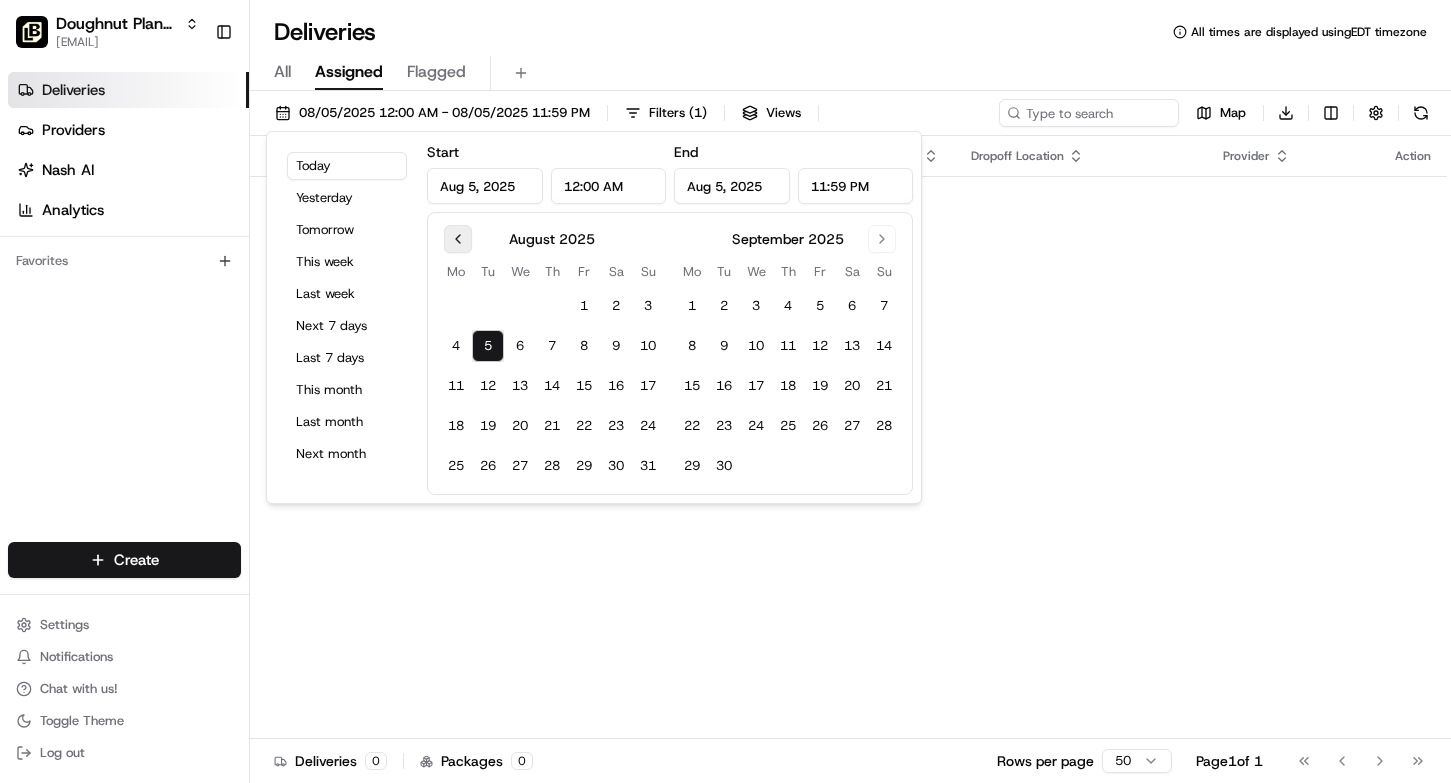 click at bounding box center [458, 239] 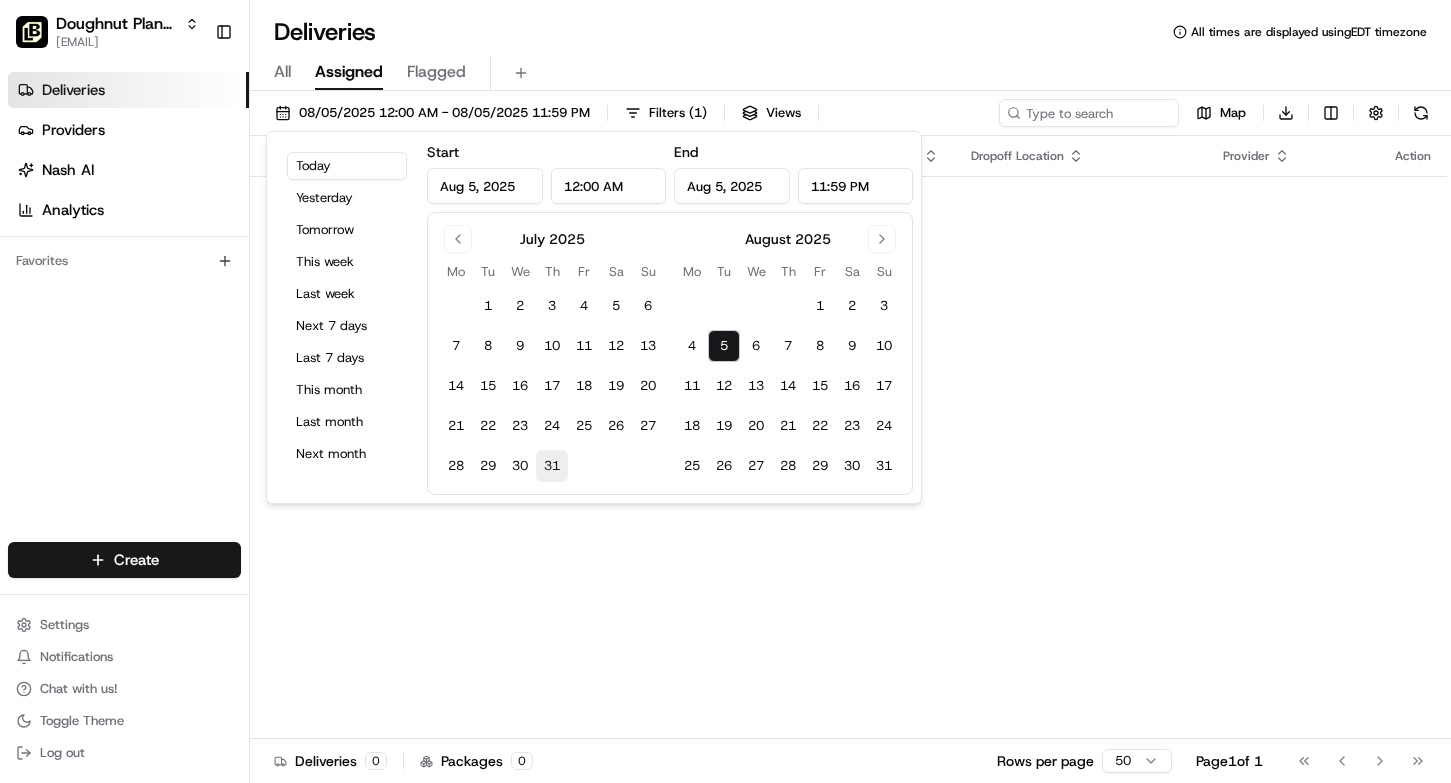 click on "31" at bounding box center (552, 466) 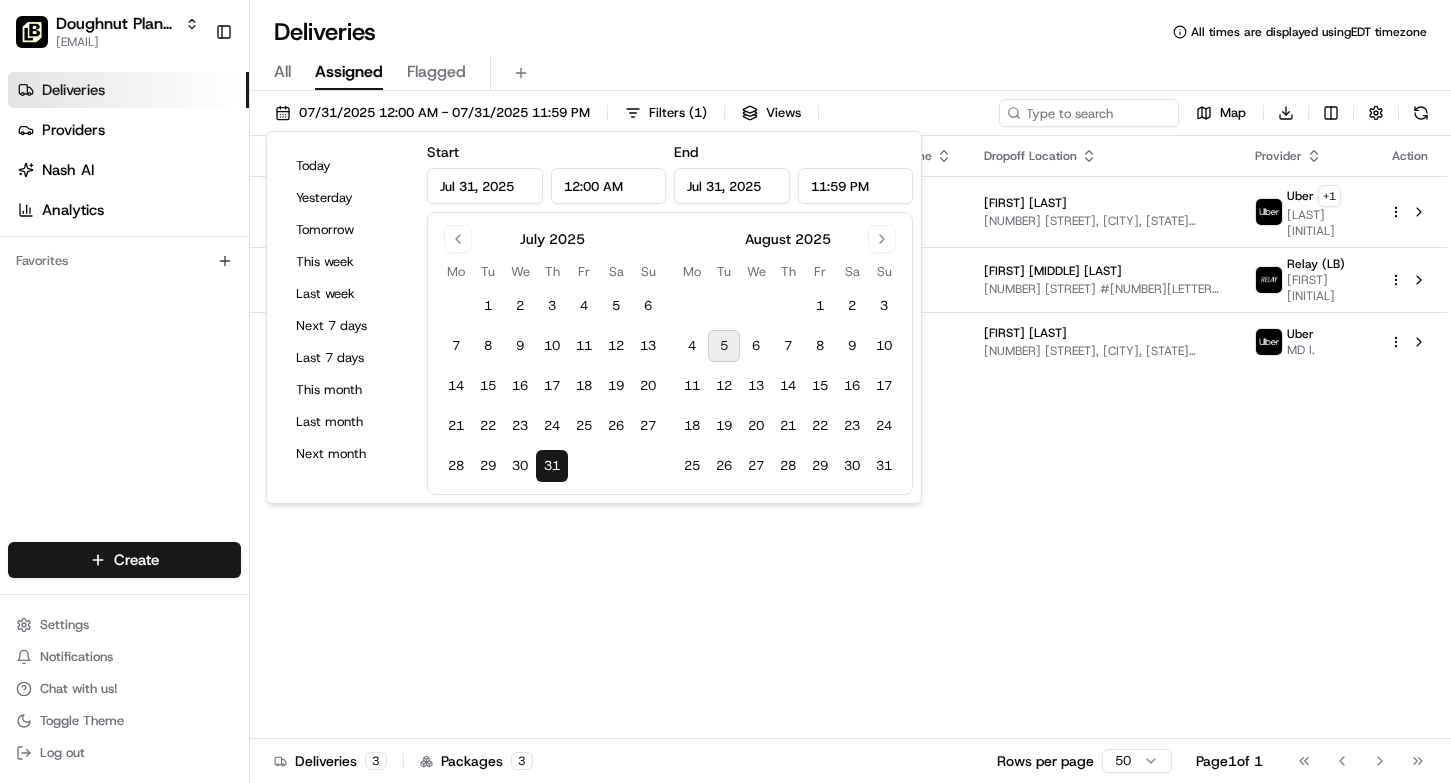 click on "All Assigned Flagged" at bounding box center (850, 69) 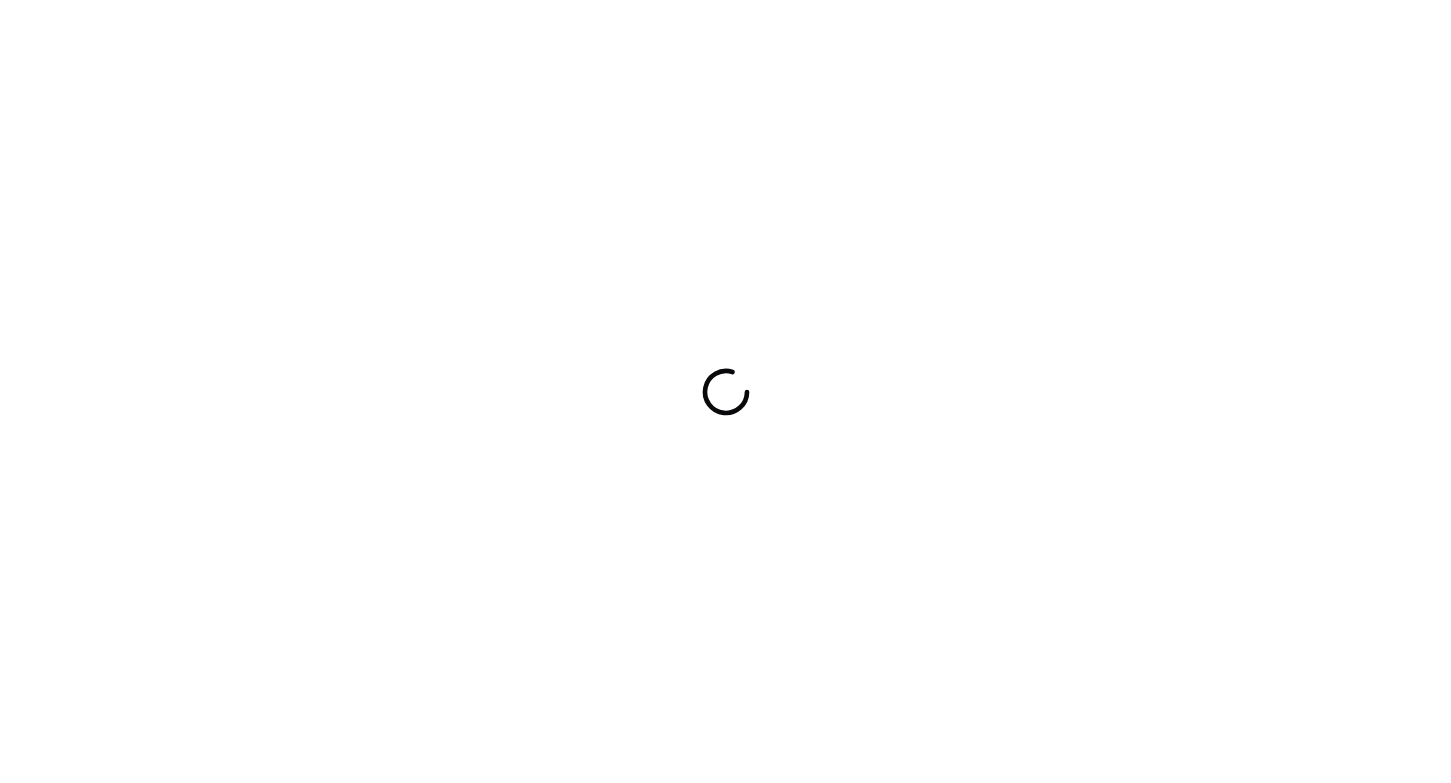 scroll, scrollTop: 0, scrollLeft: 0, axis: both 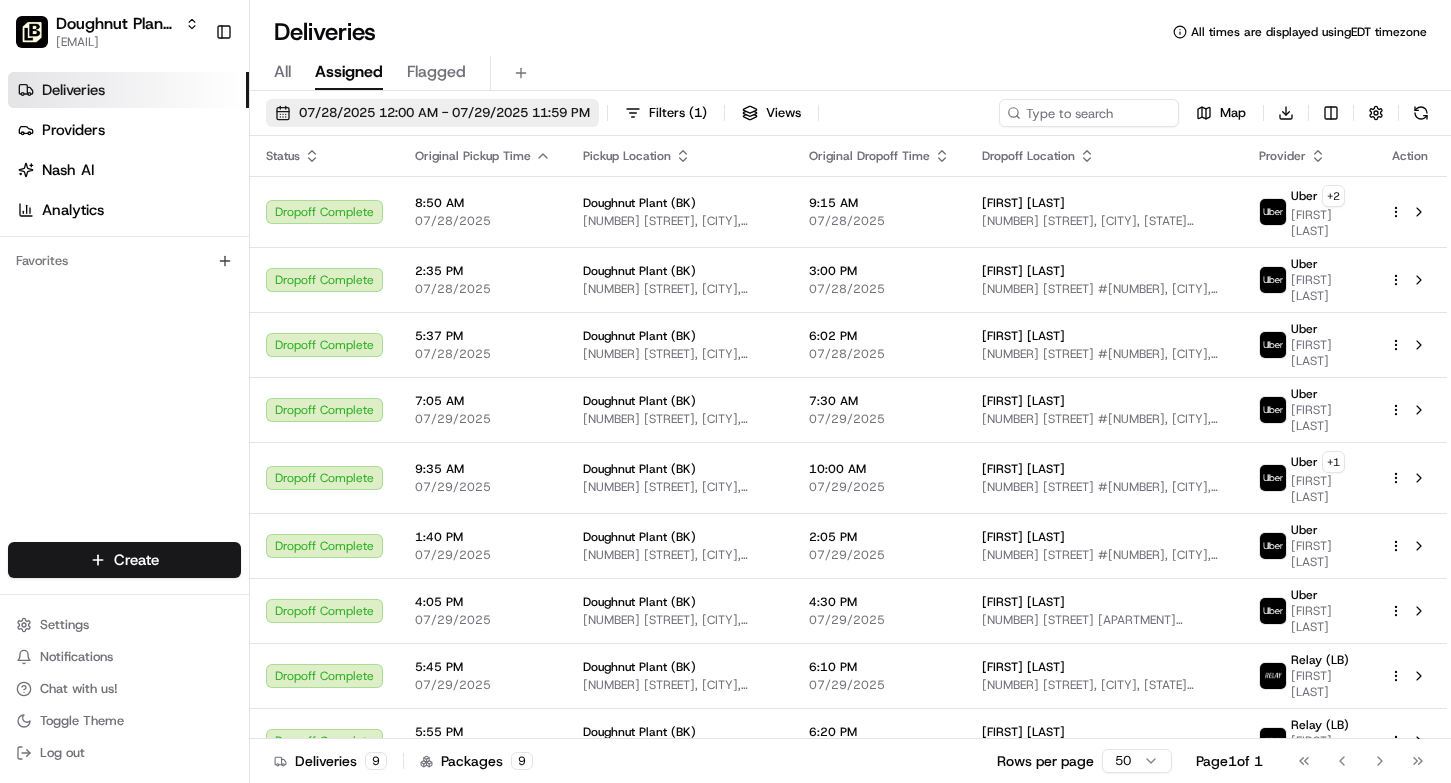 click on "07/28/2025 12:00 AM - 07/29/2025 11:59 PM" at bounding box center [444, 113] 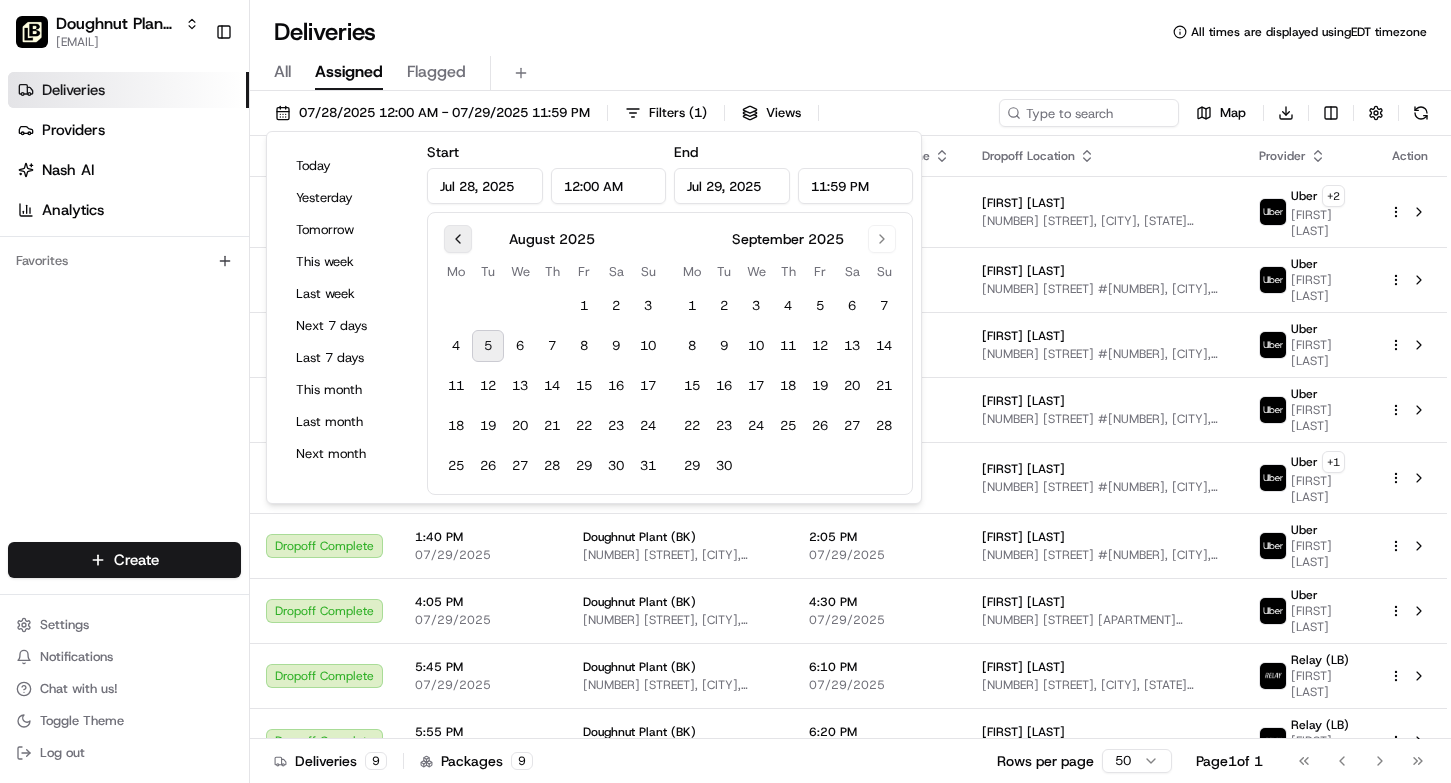 click at bounding box center [458, 239] 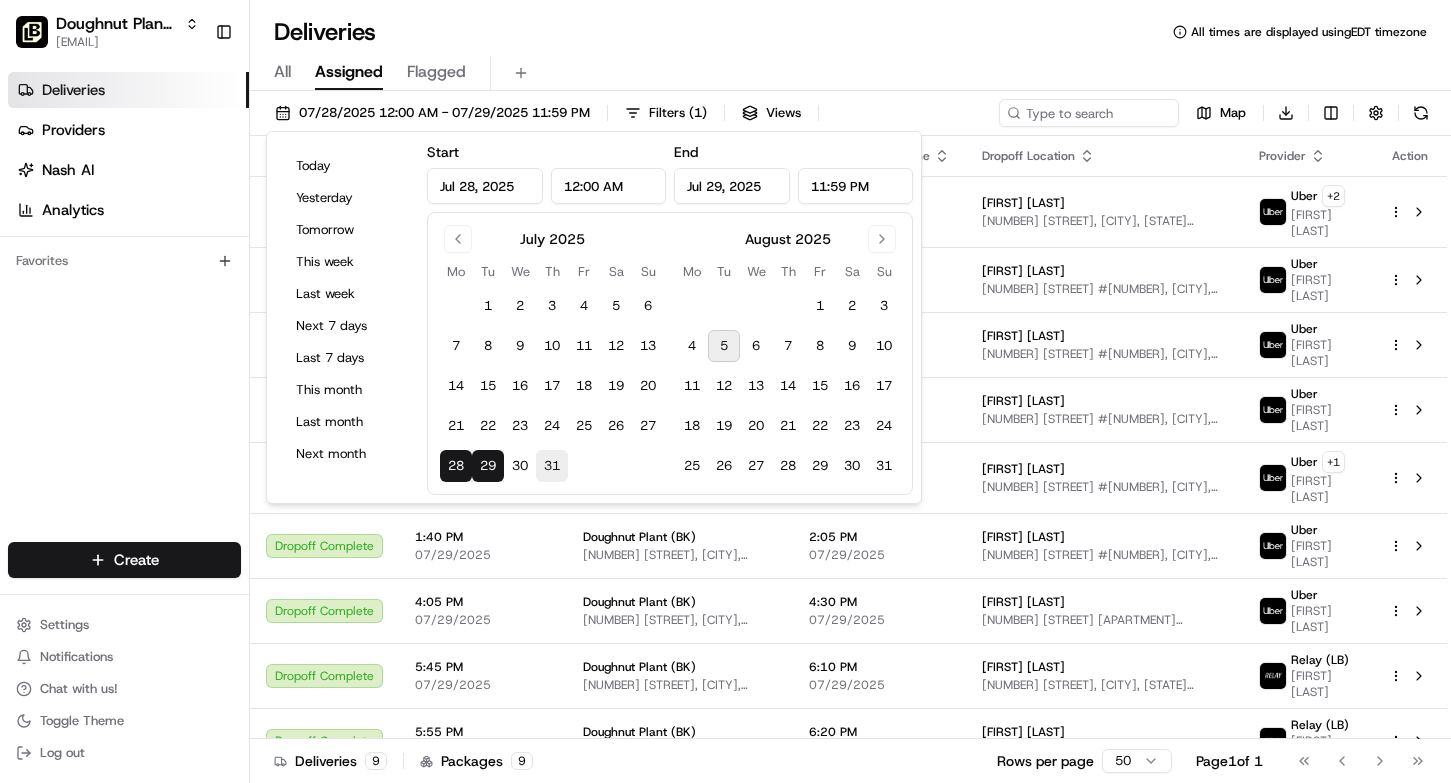 click on "31" at bounding box center (552, 466) 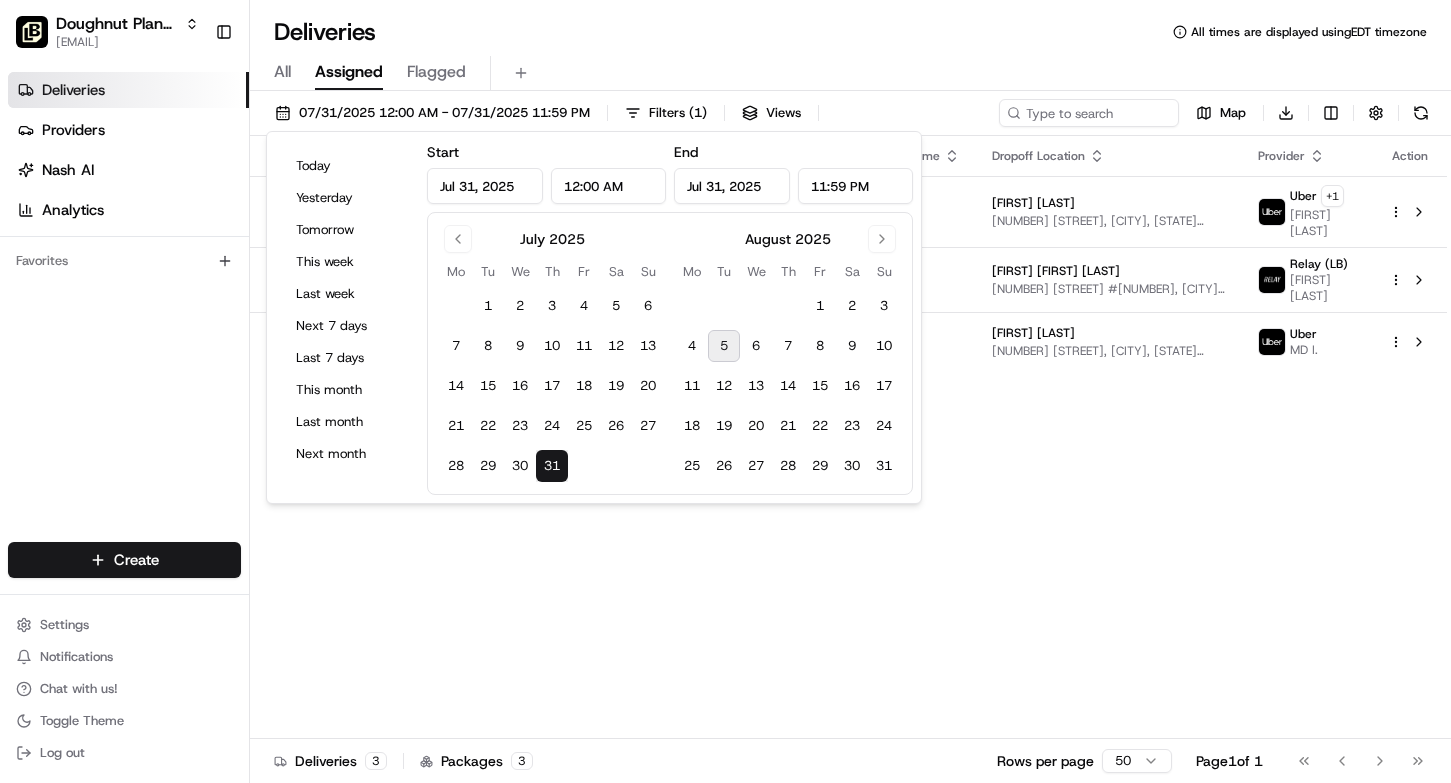 click on "31" at bounding box center (552, 466) 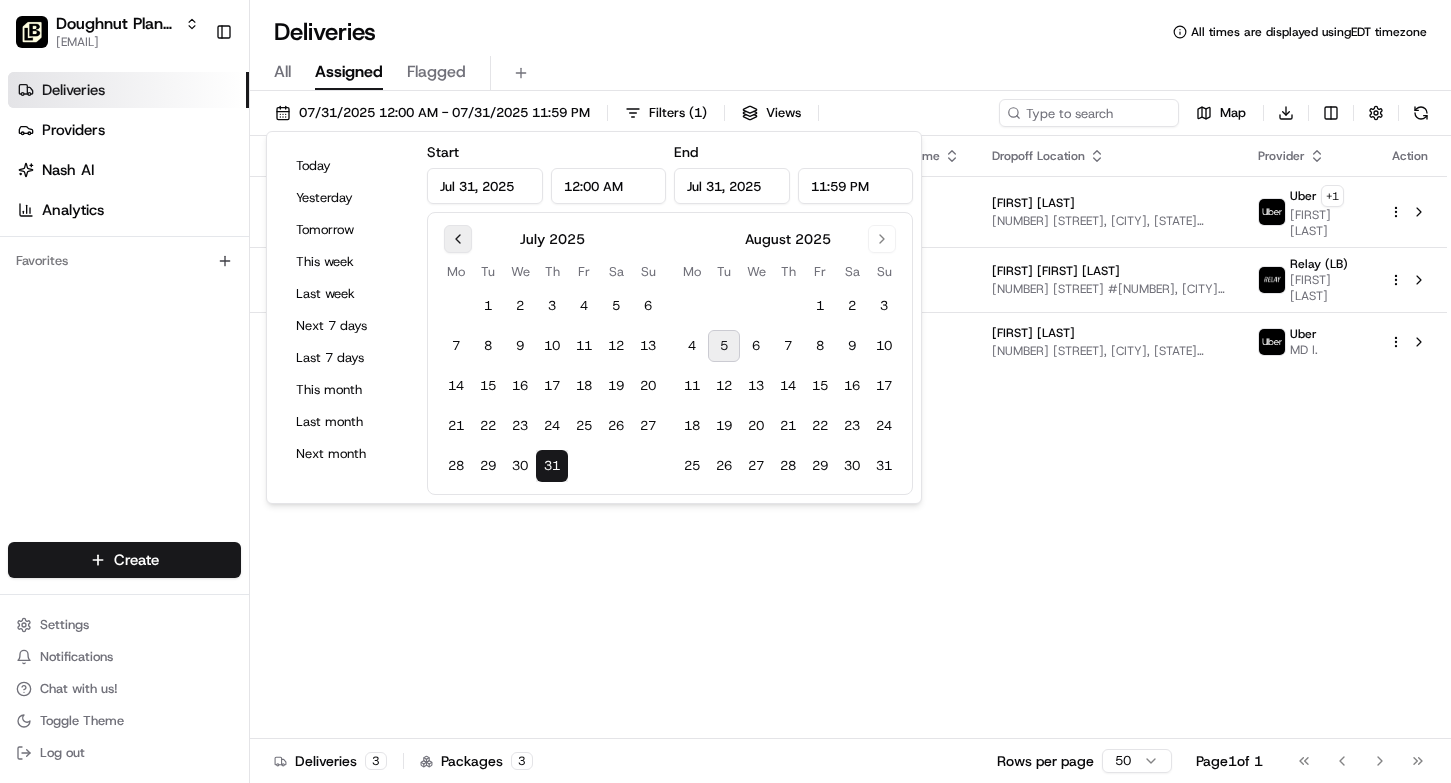 click at bounding box center (458, 239) 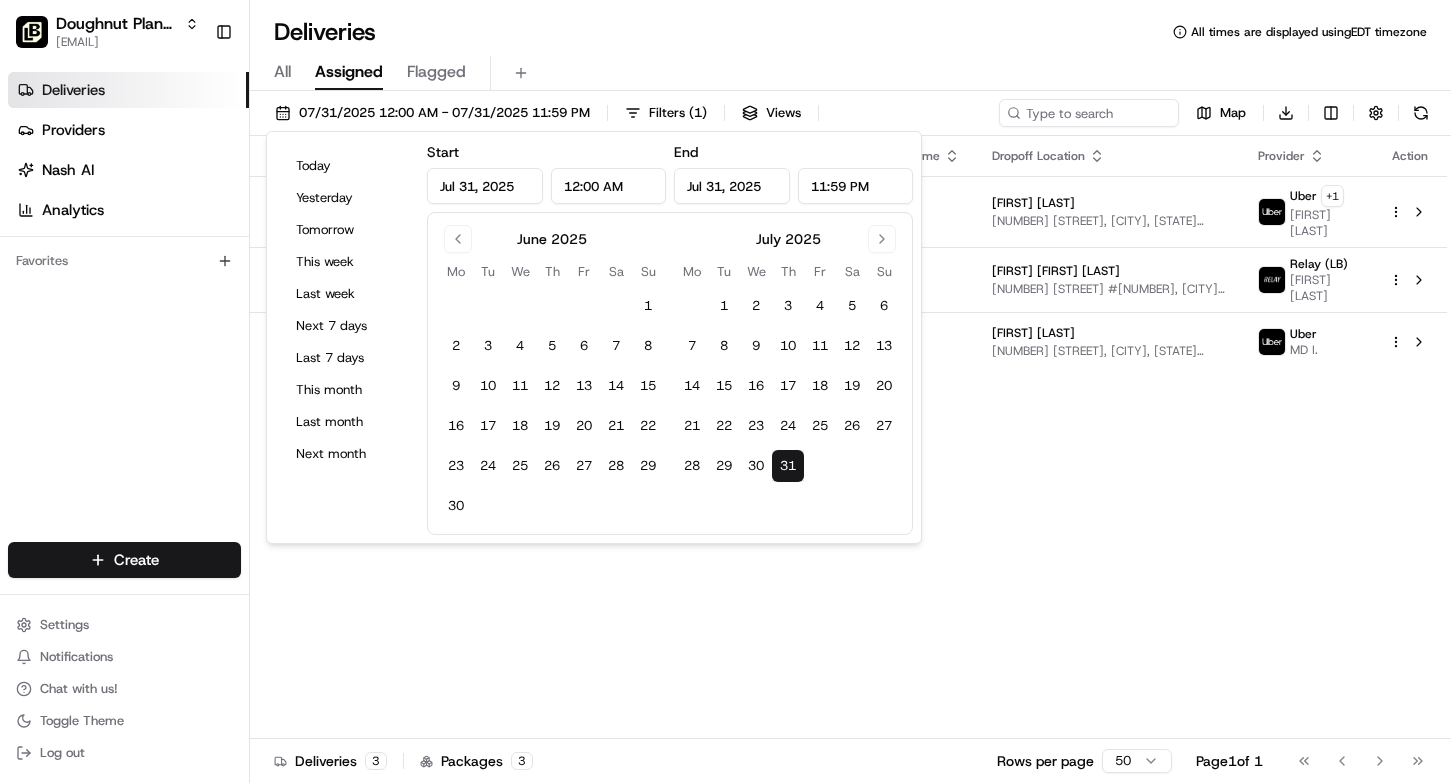 click on "31" at bounding box center [788, 466] 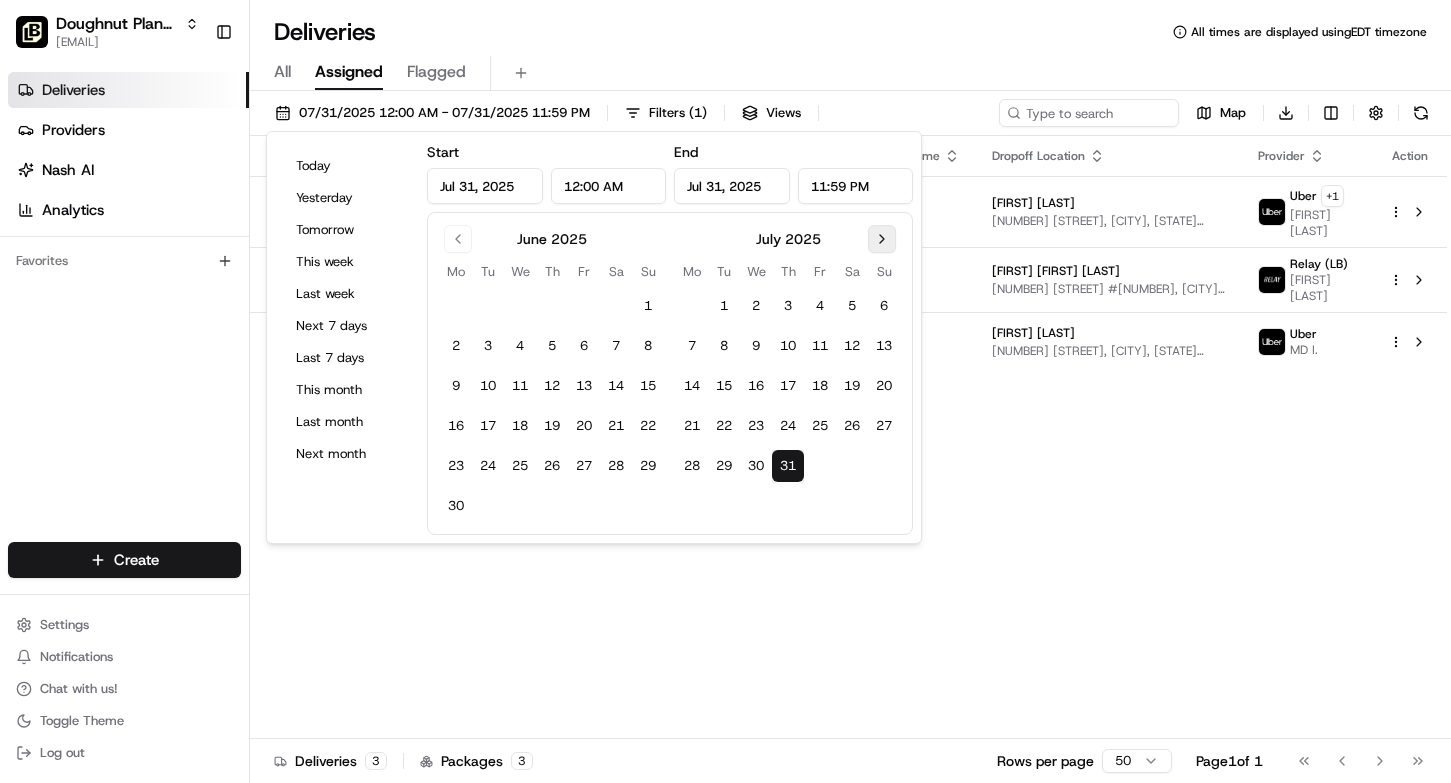 click at bounding box center [882, 239] 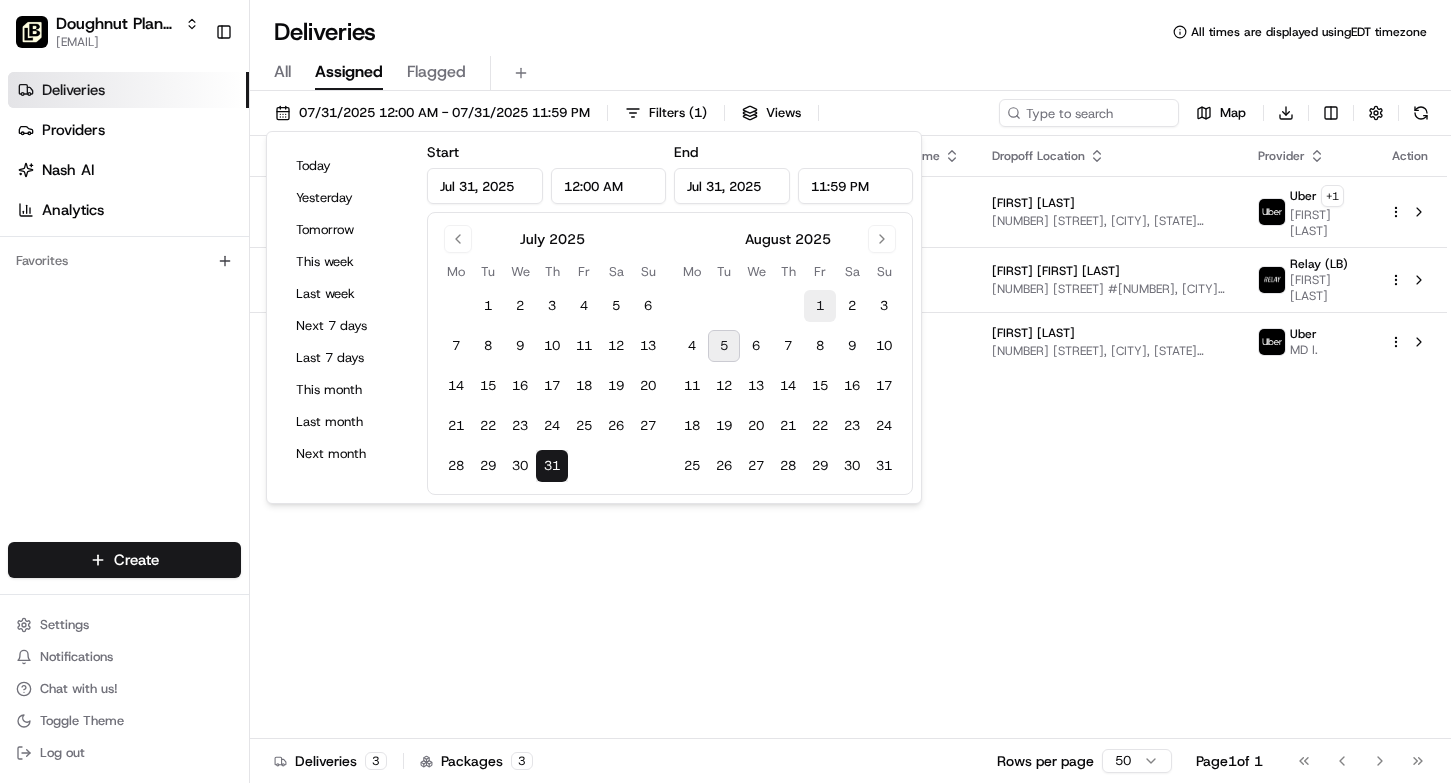 click on "1" at bounding box center [820, 306] 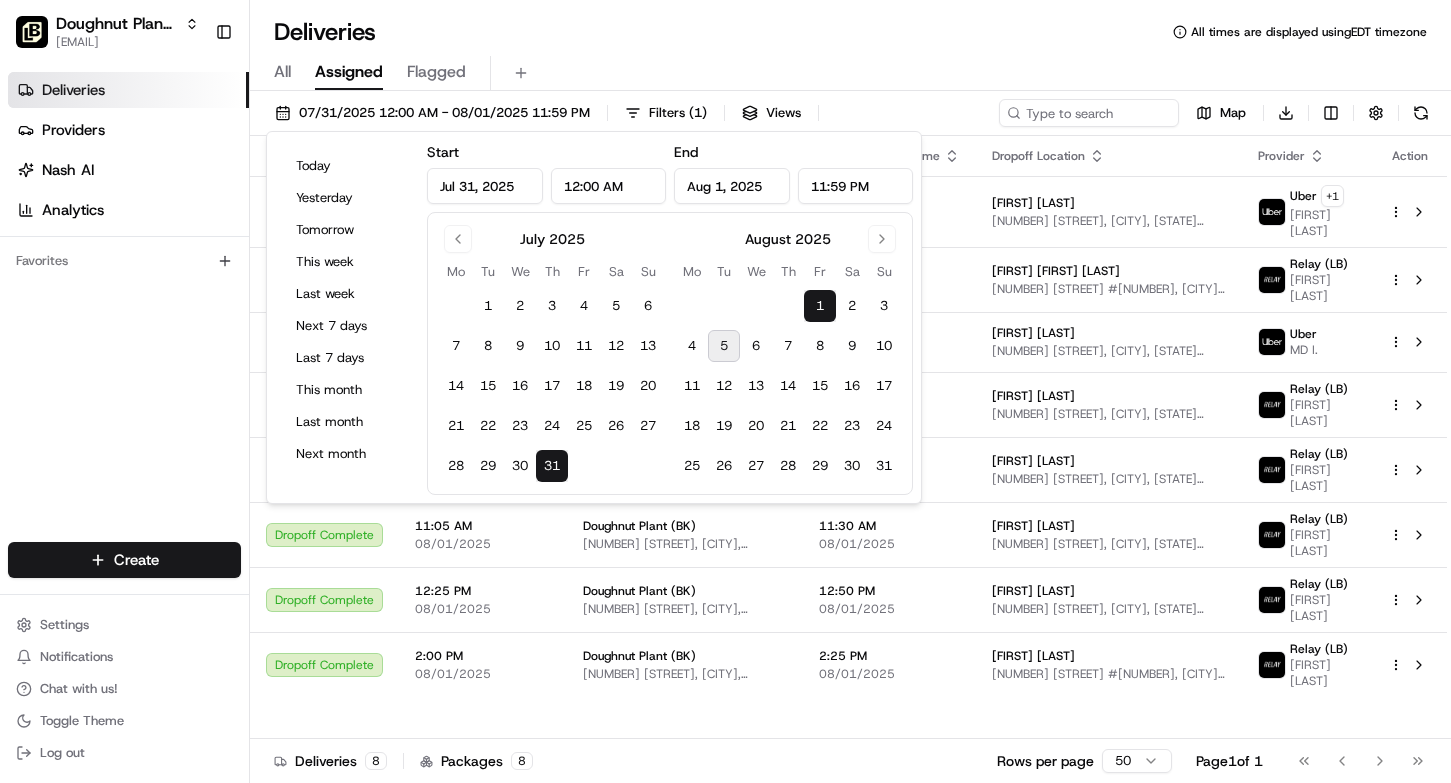 click on "All Assigned Flagged" at bounding box center [850, 69] 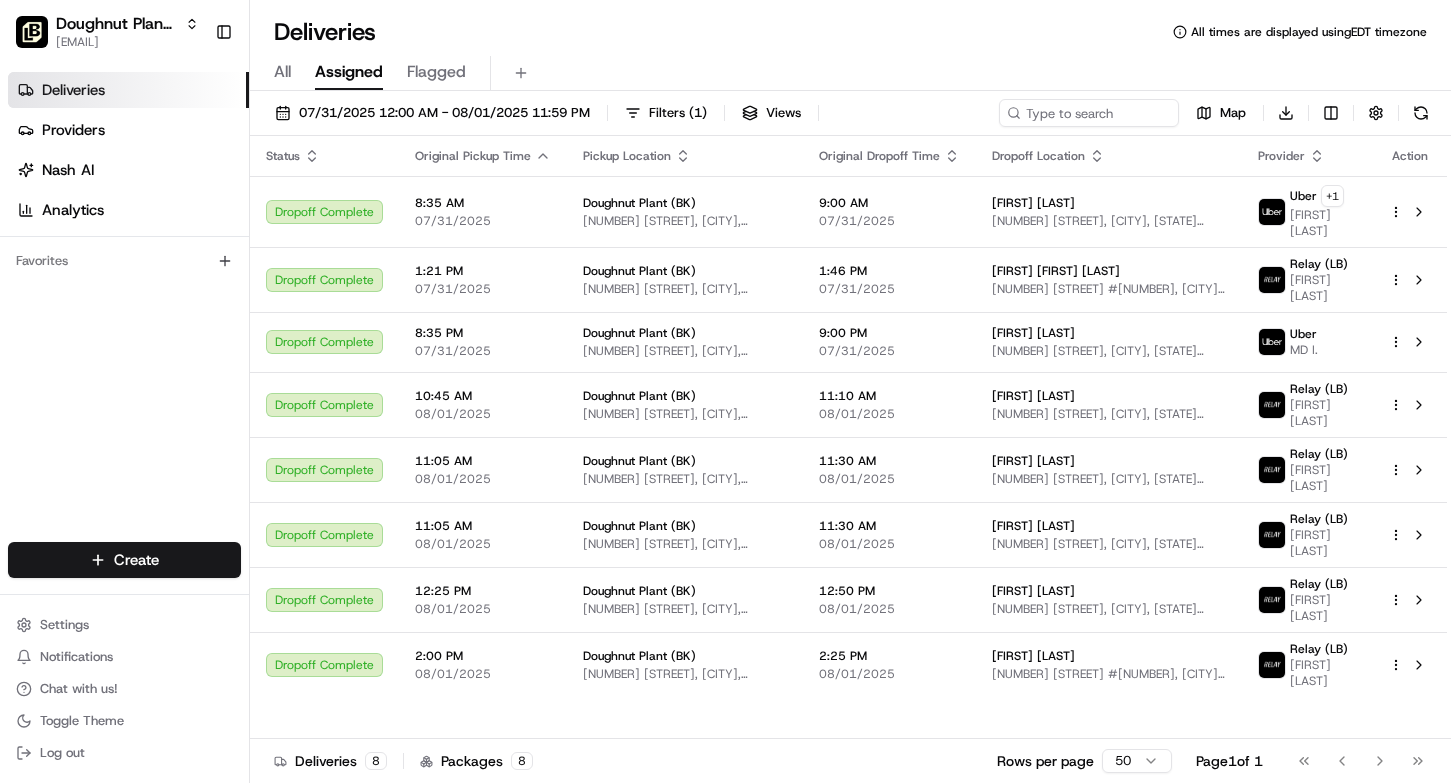 click 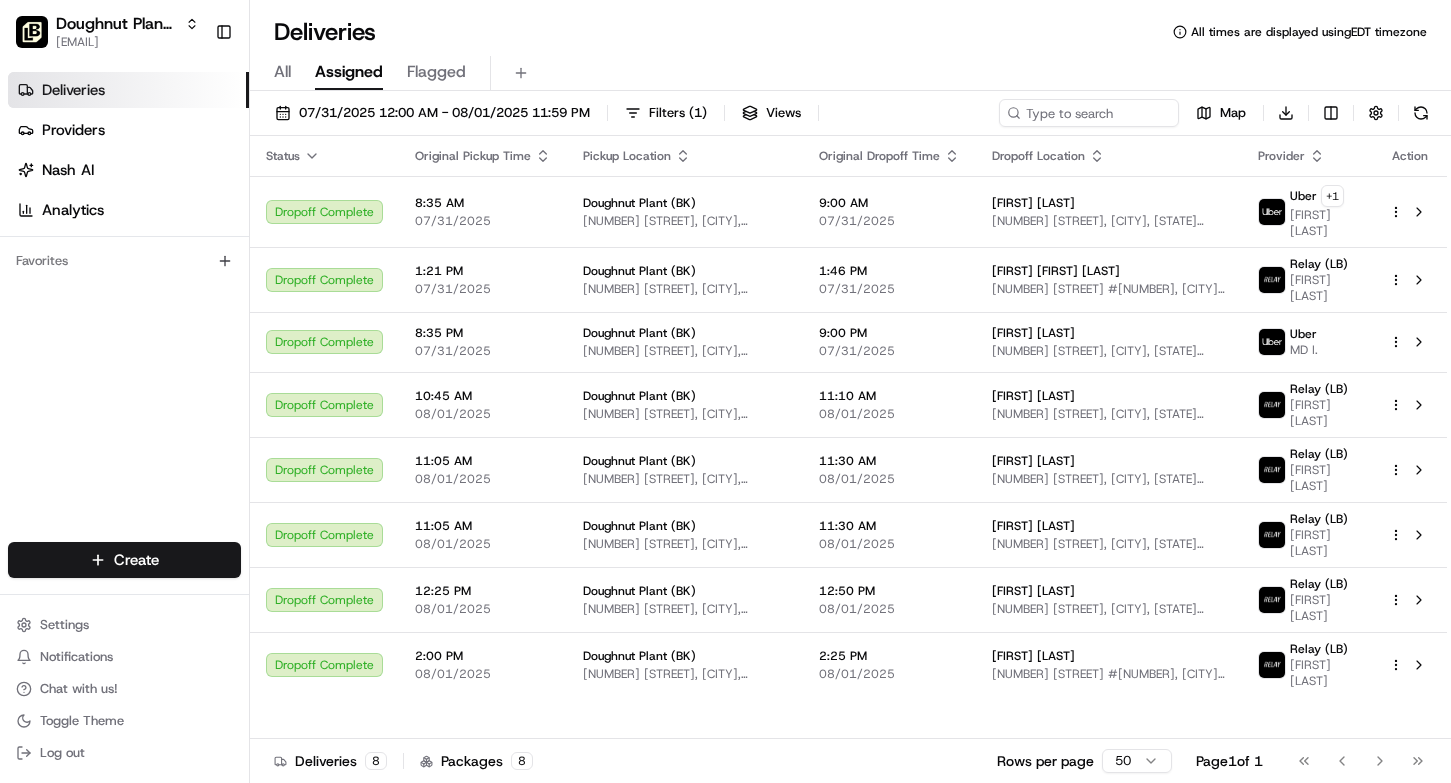 click 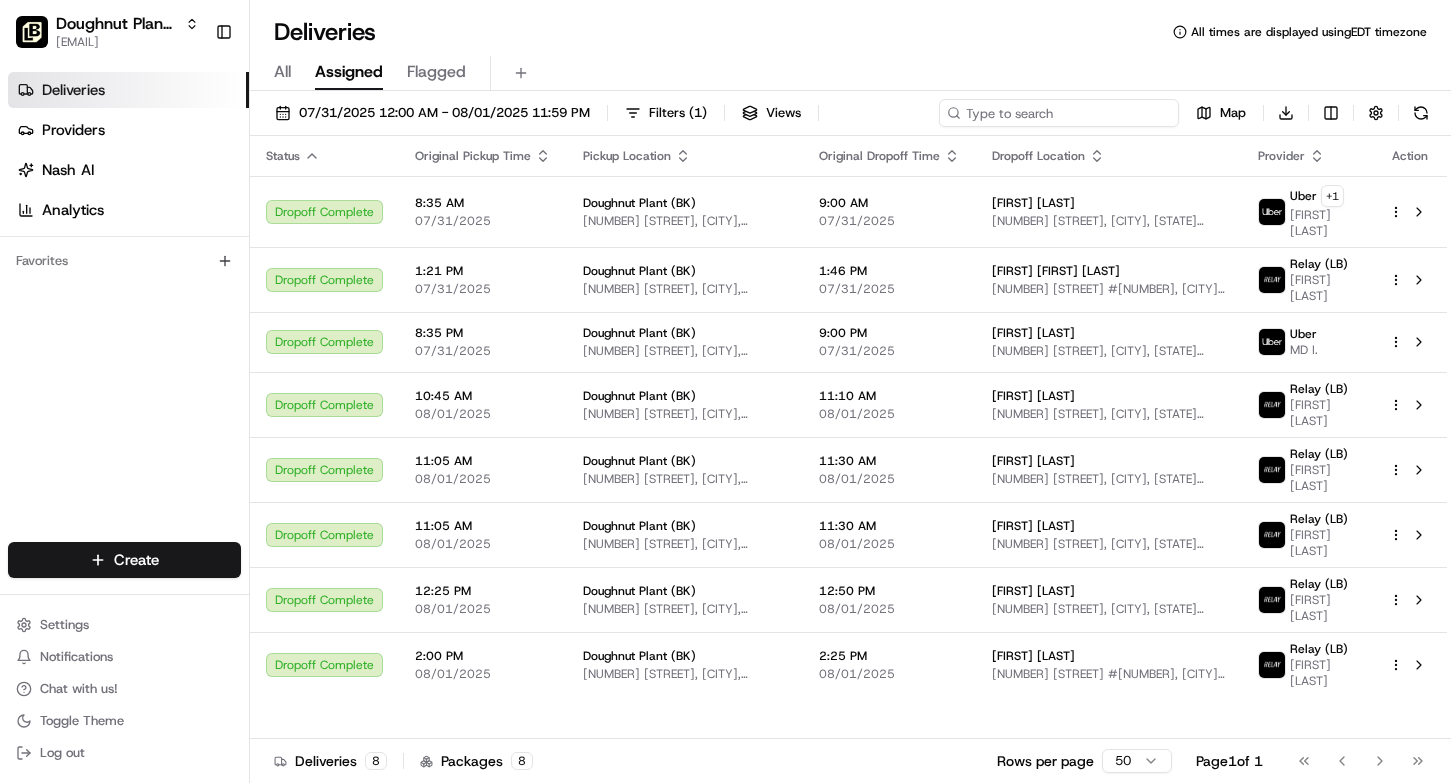 click at bounding box center [1059, 113] 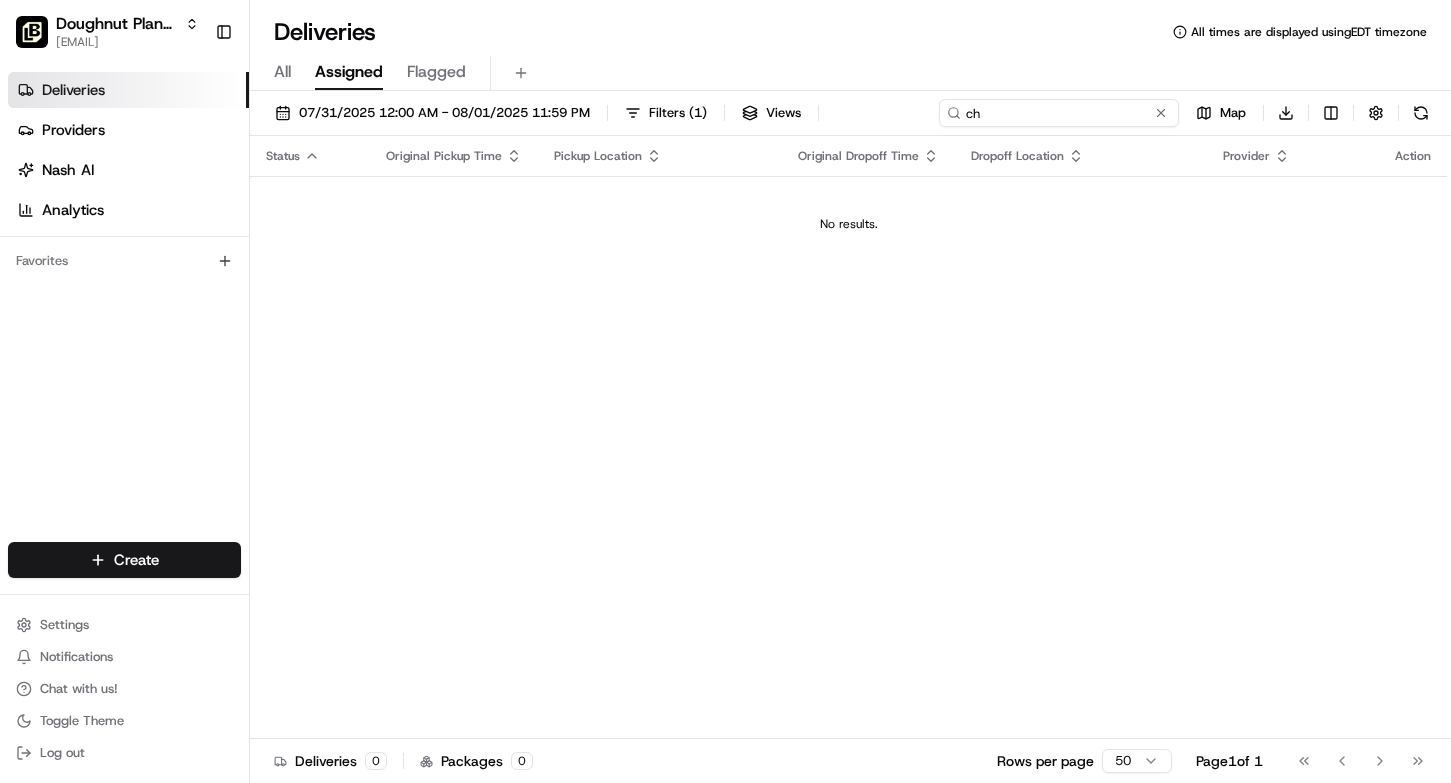 type on "c" 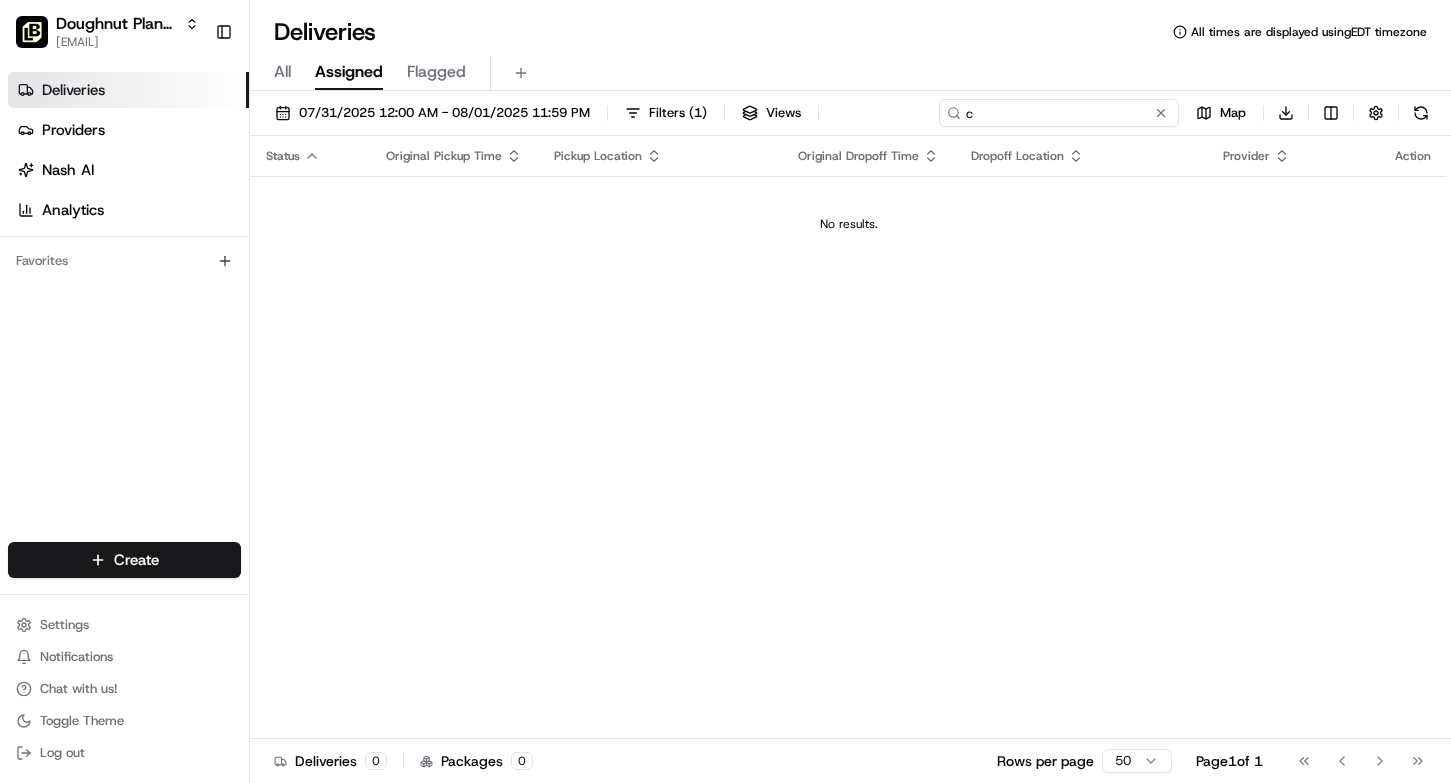 type 